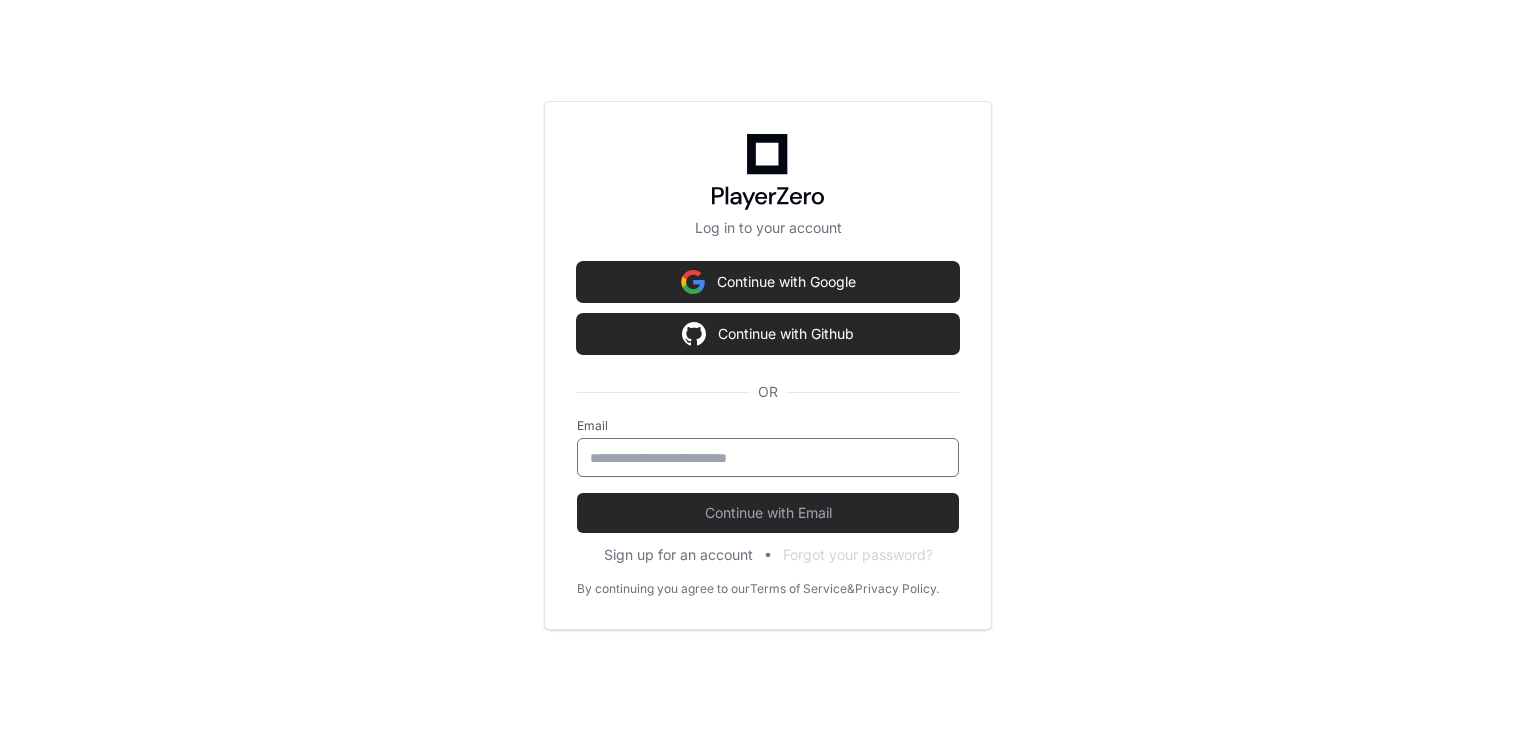 scroll, scrollTop: 0, scrollLeft: 0, axis: both 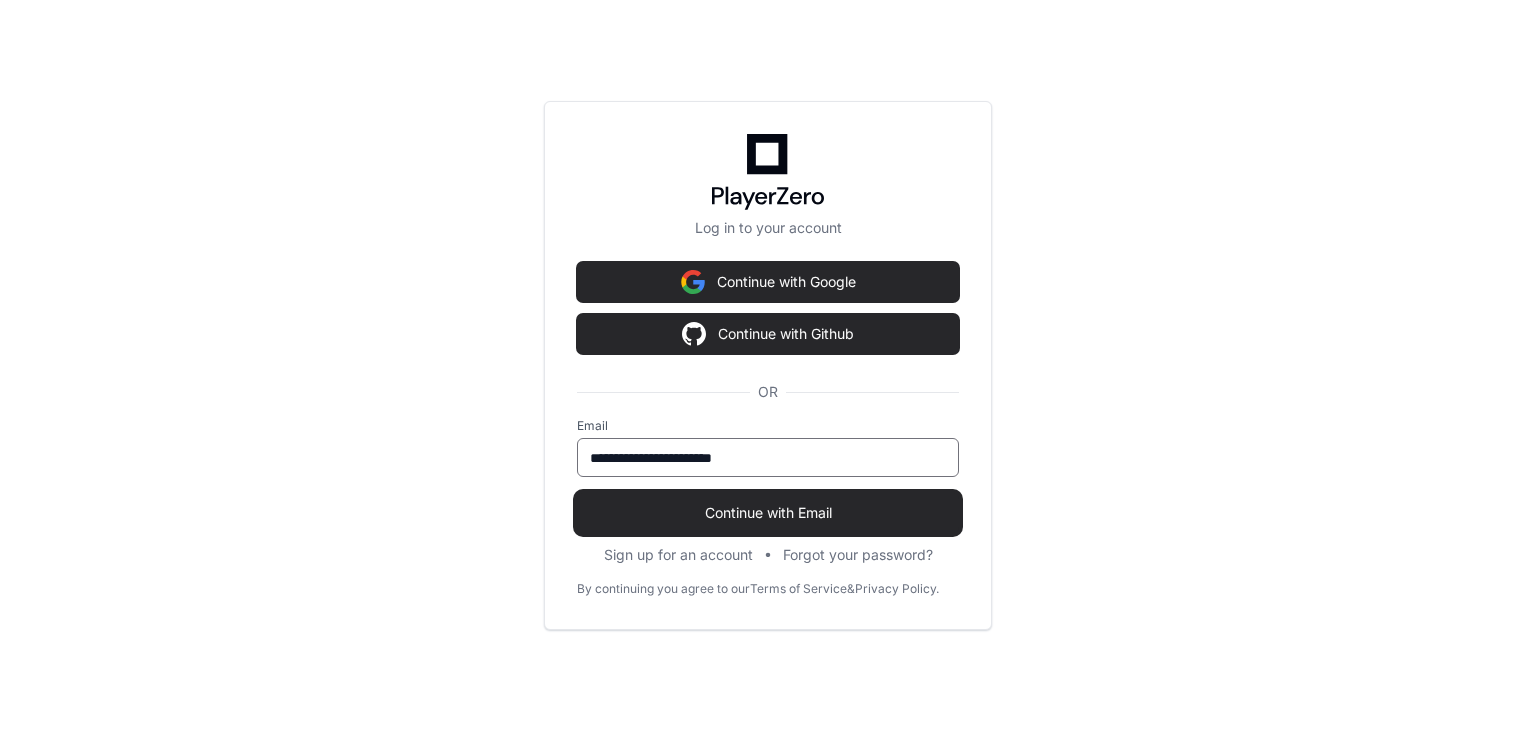 type on "**********" 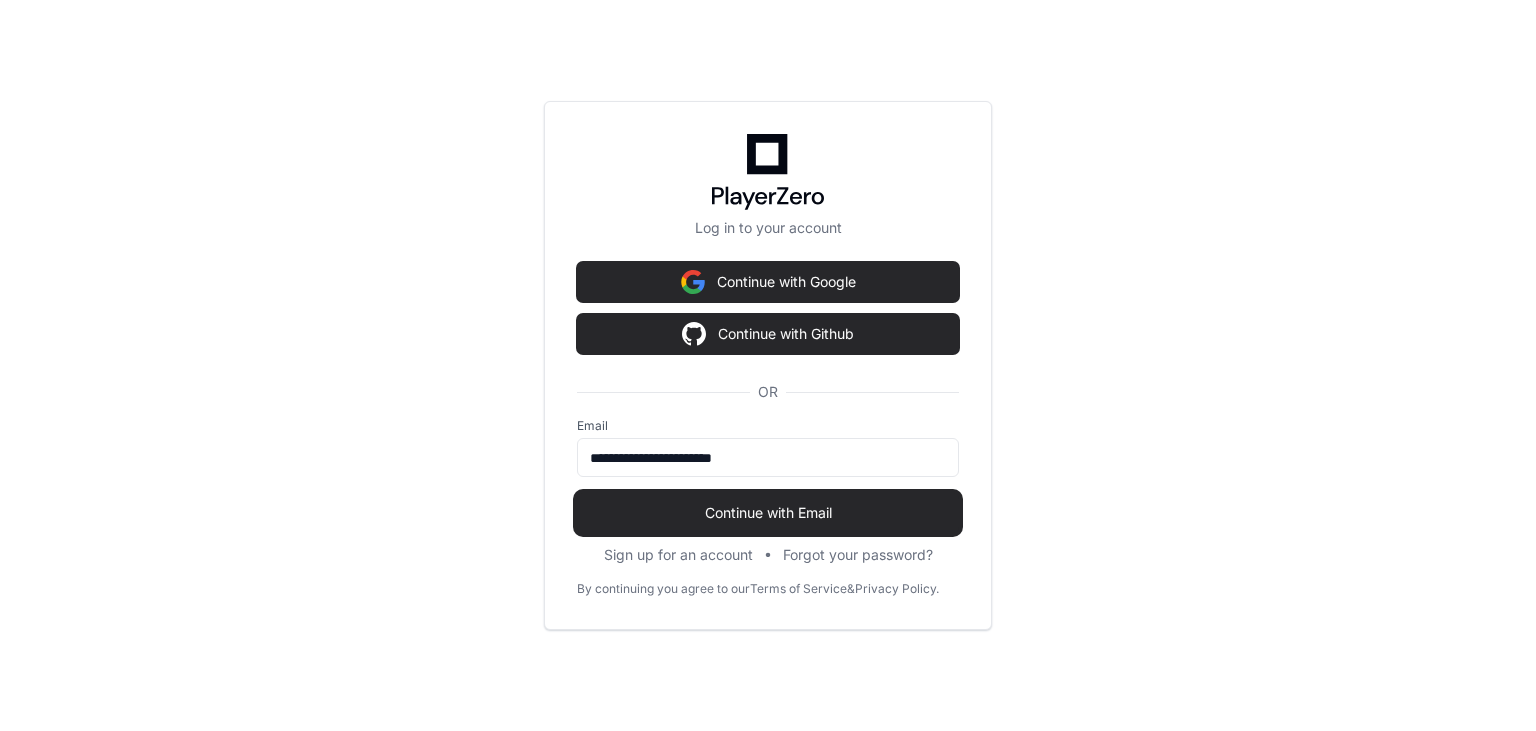 click on "Continue with Email" at bounding box center (768, 513) 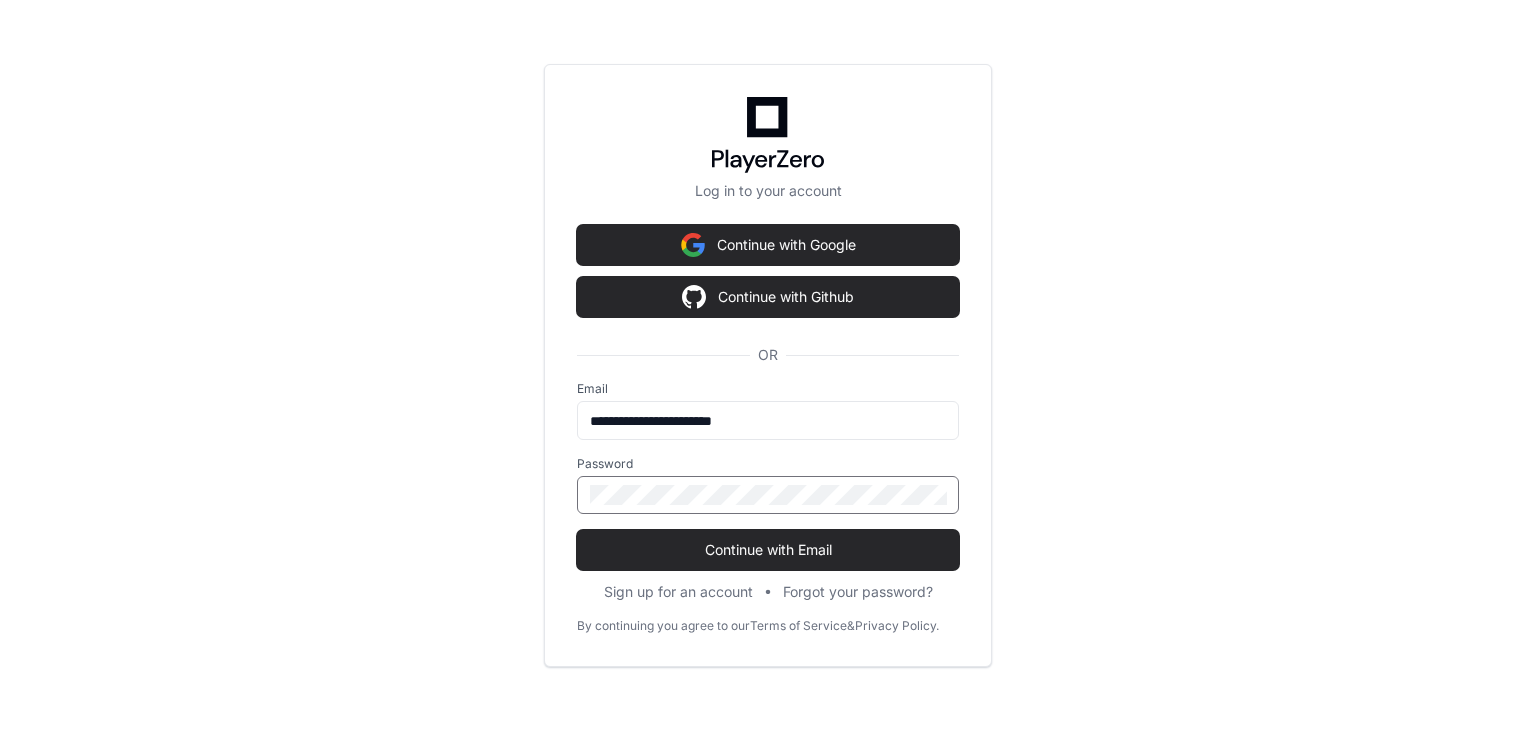 click on "Continue with Email" at bounding box center (768, 550) 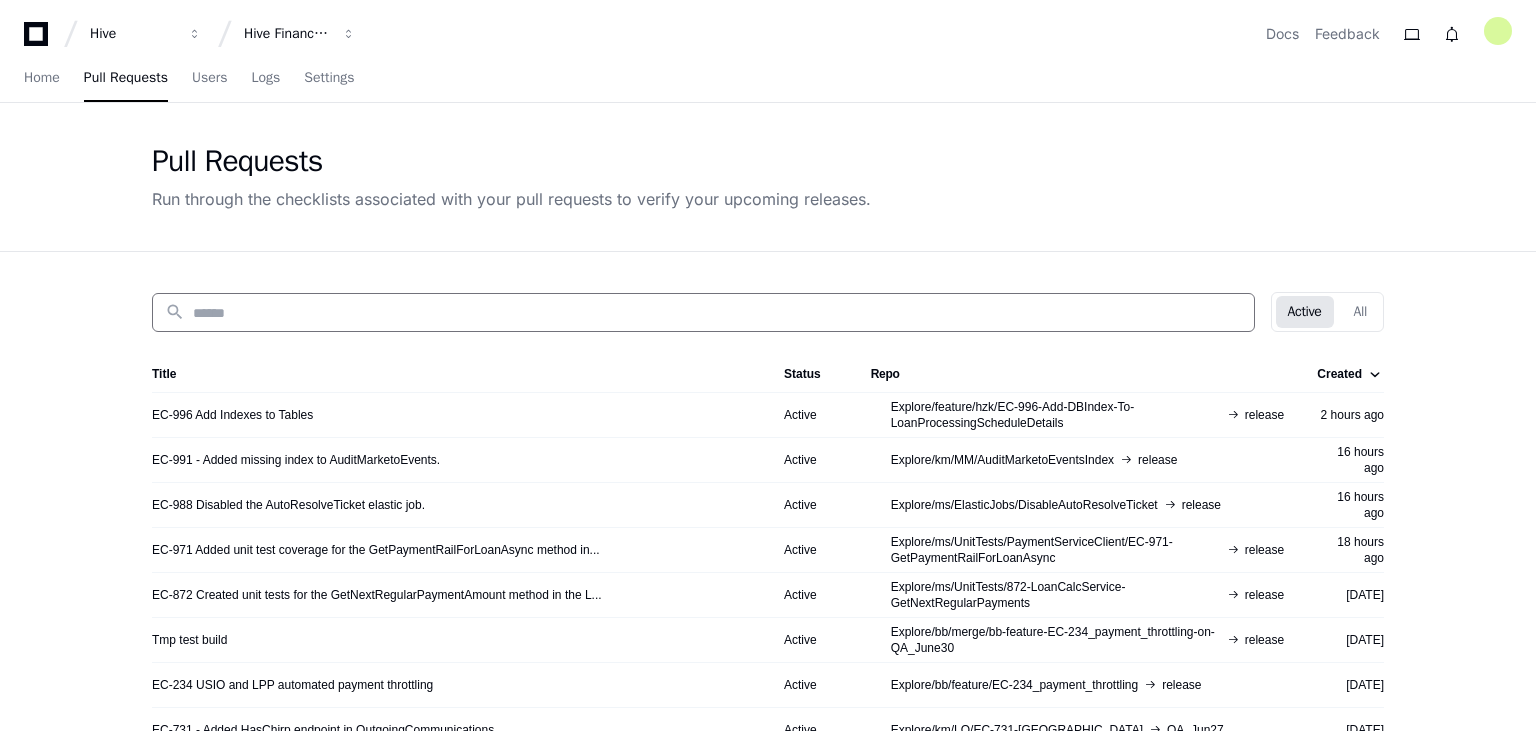 click at bounding box center (717, 313) 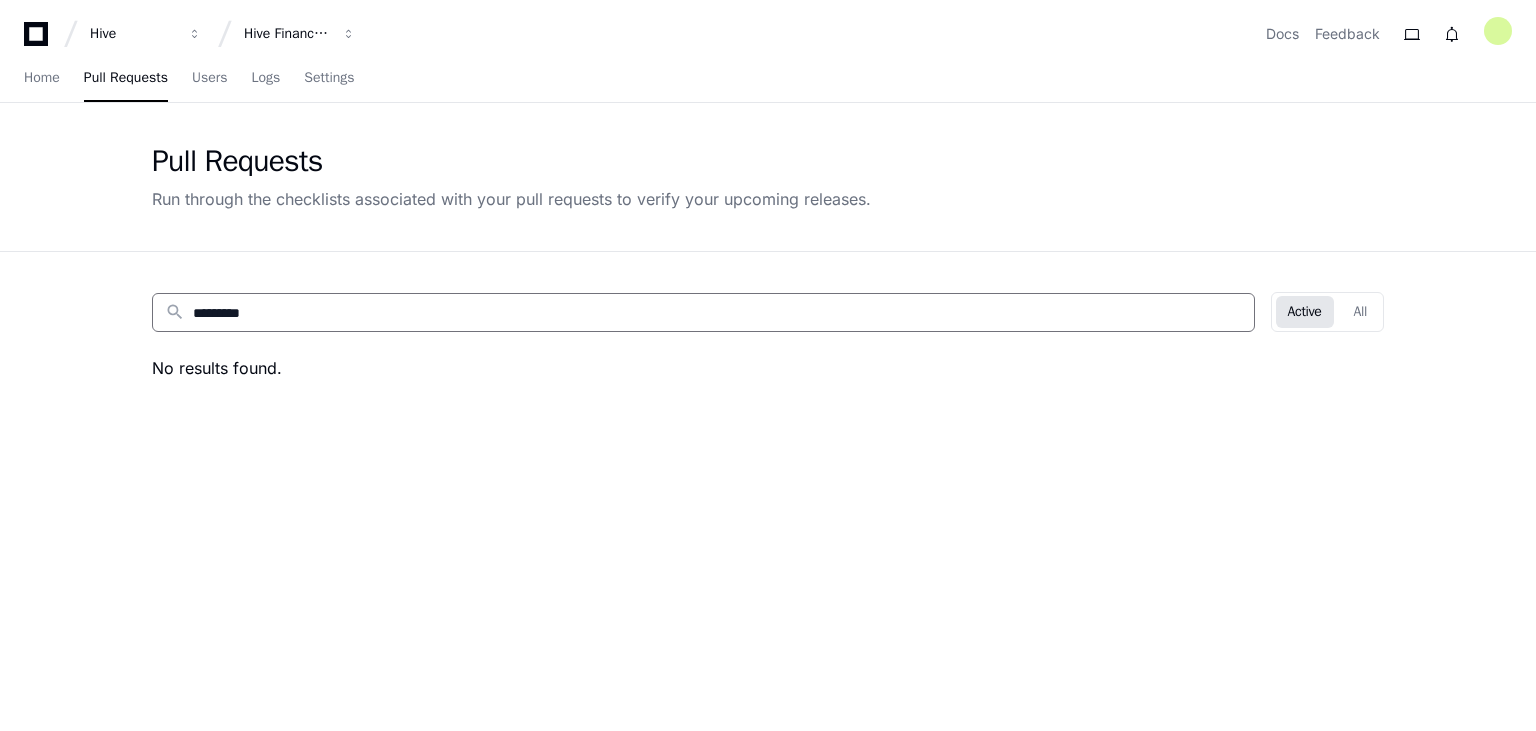 click on "*********" at bounding box center [717, 313] 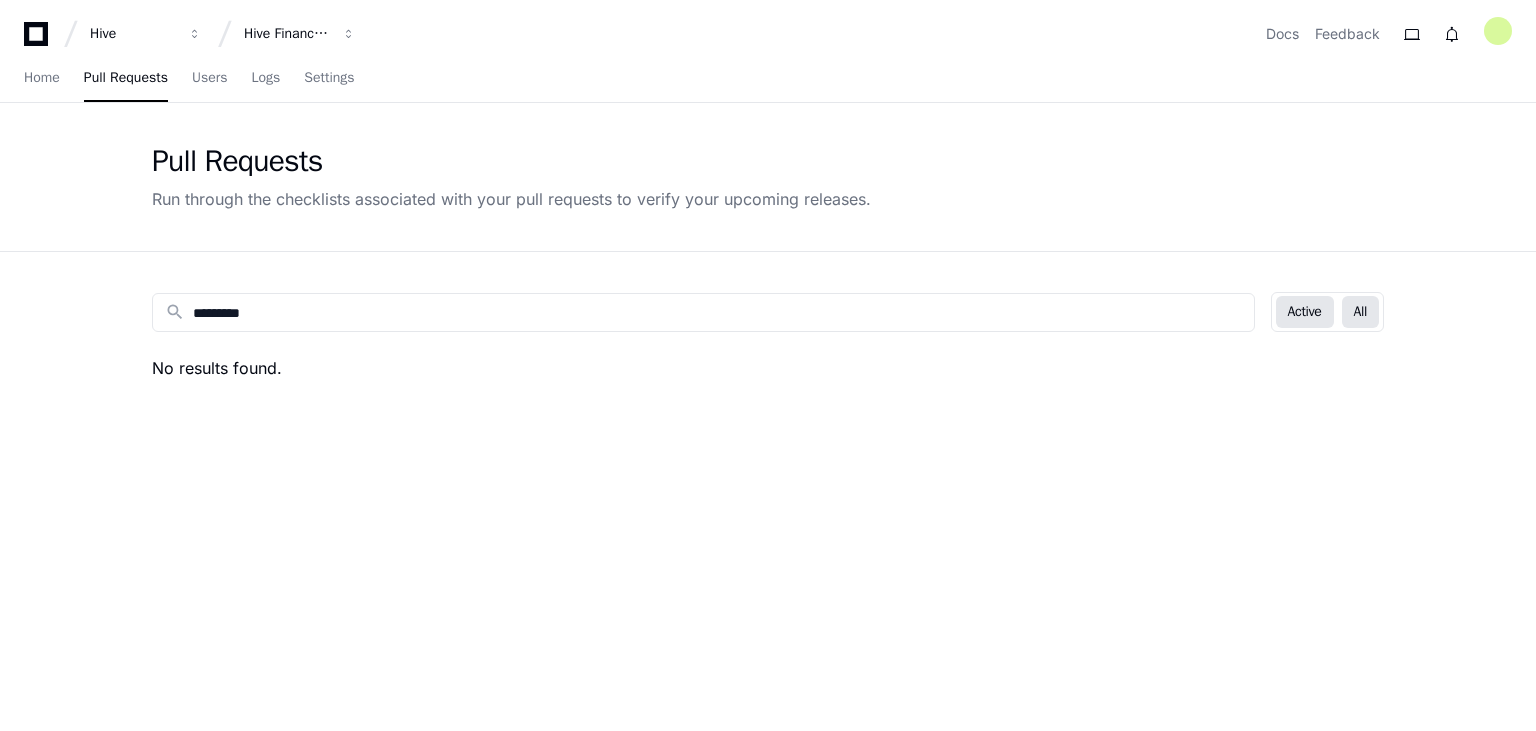 click on "All" 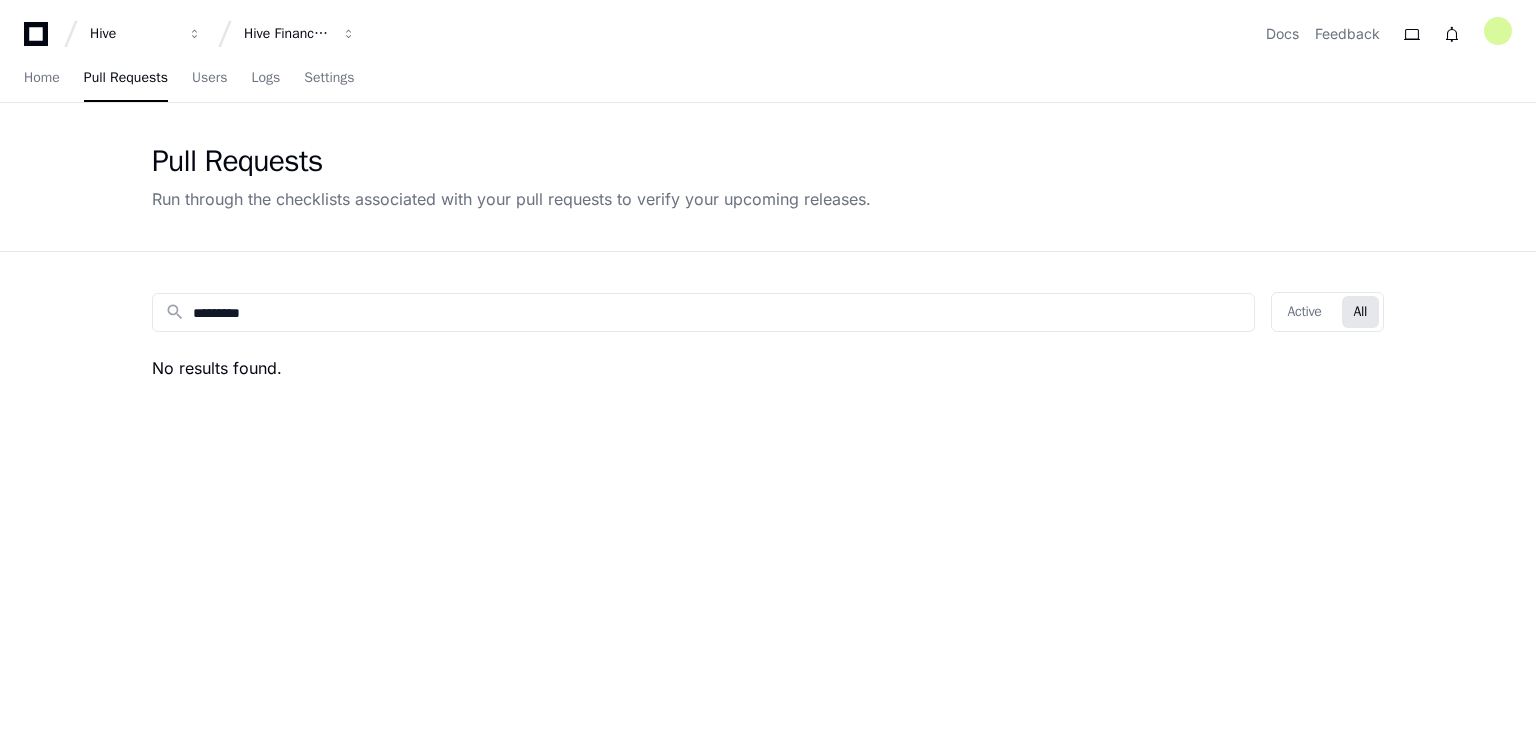click on "All" 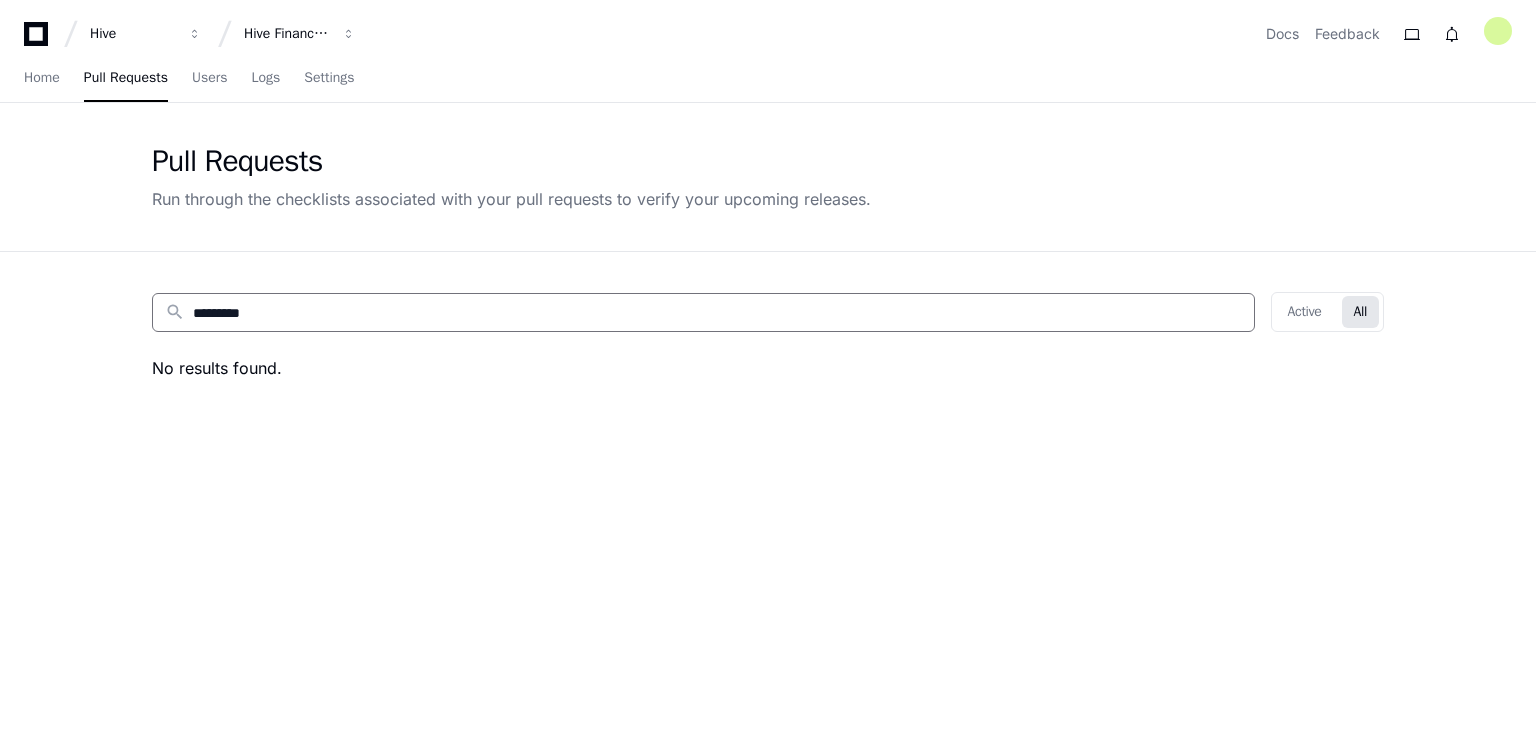 click on "*********" at bounding box center [717, 313] 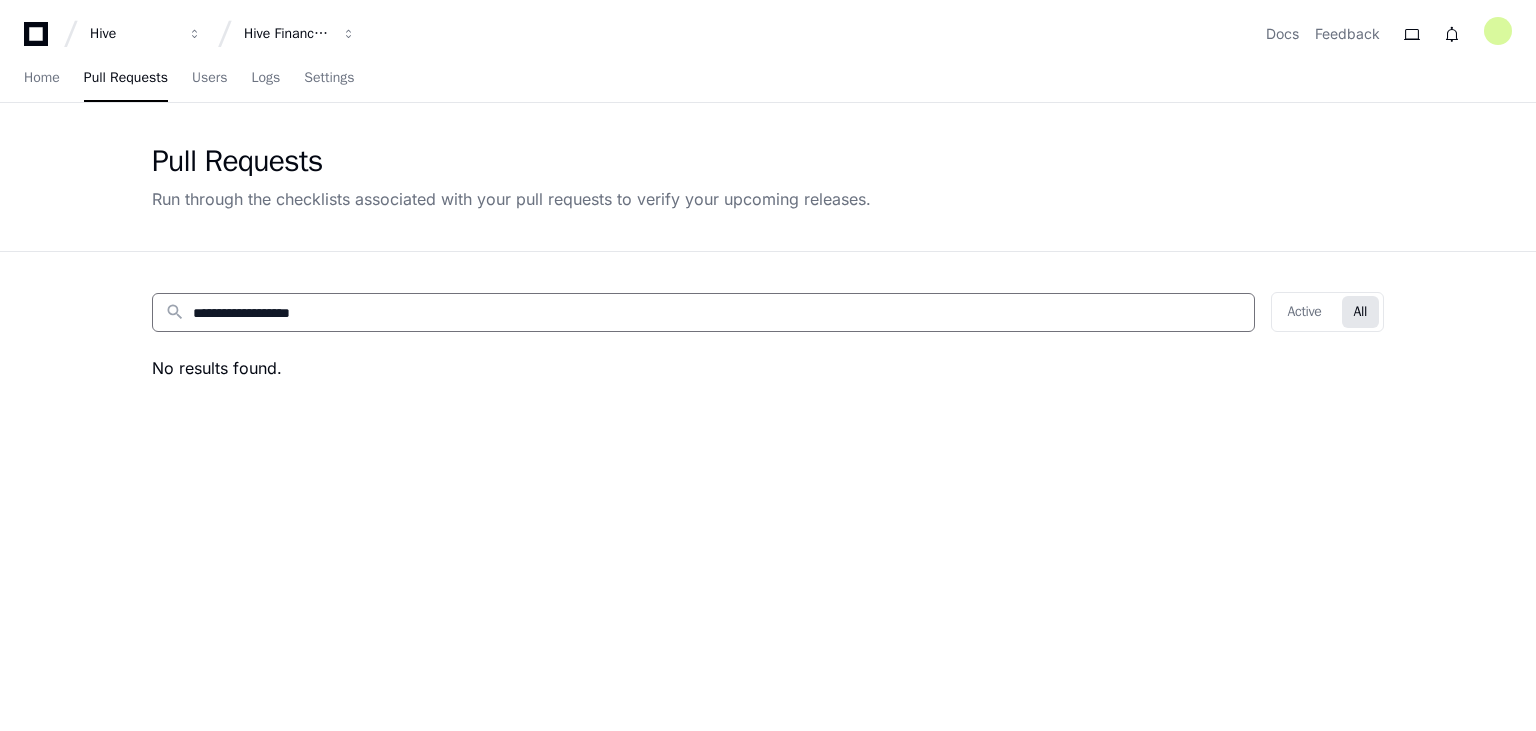 click on "**********" at bounding box center [717, 313] 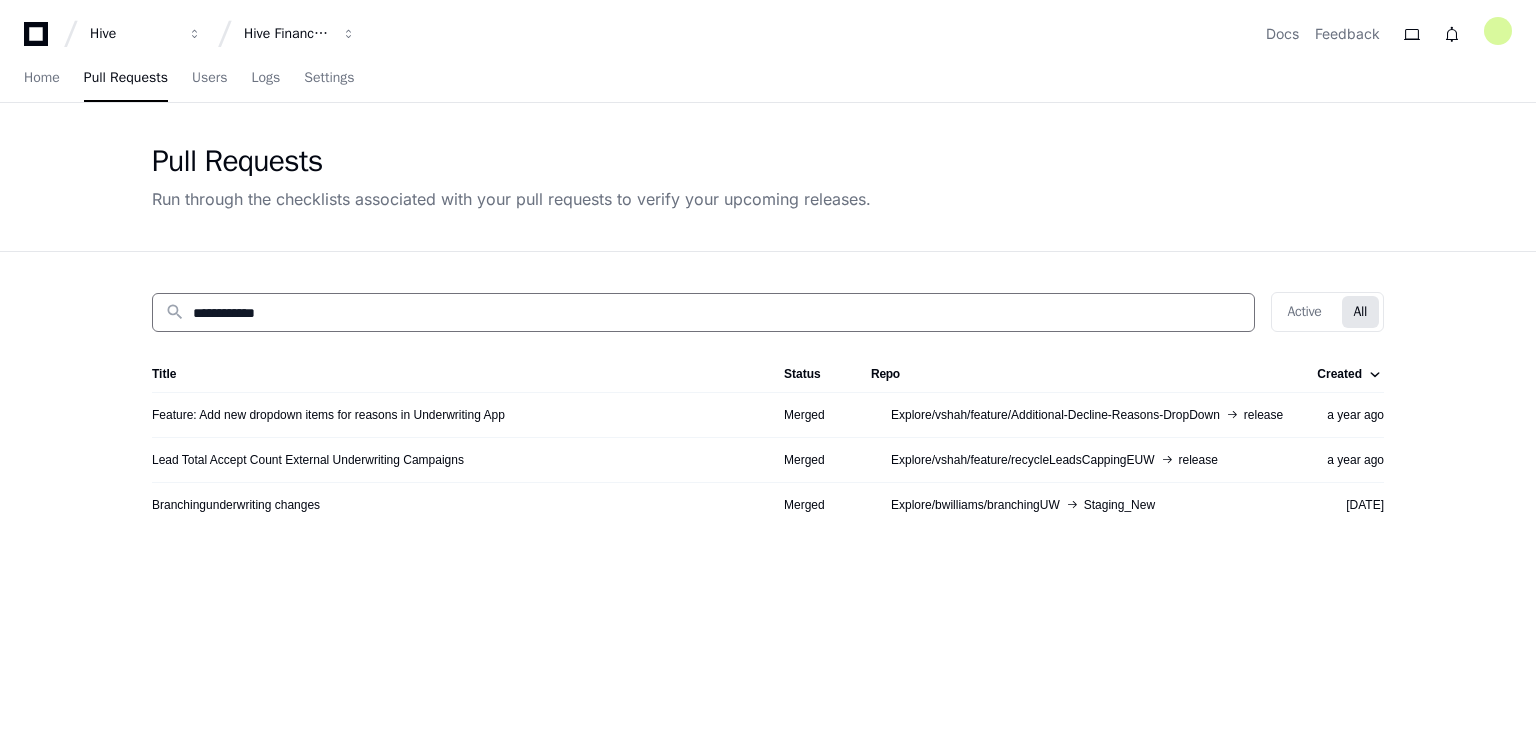 type on "**********" 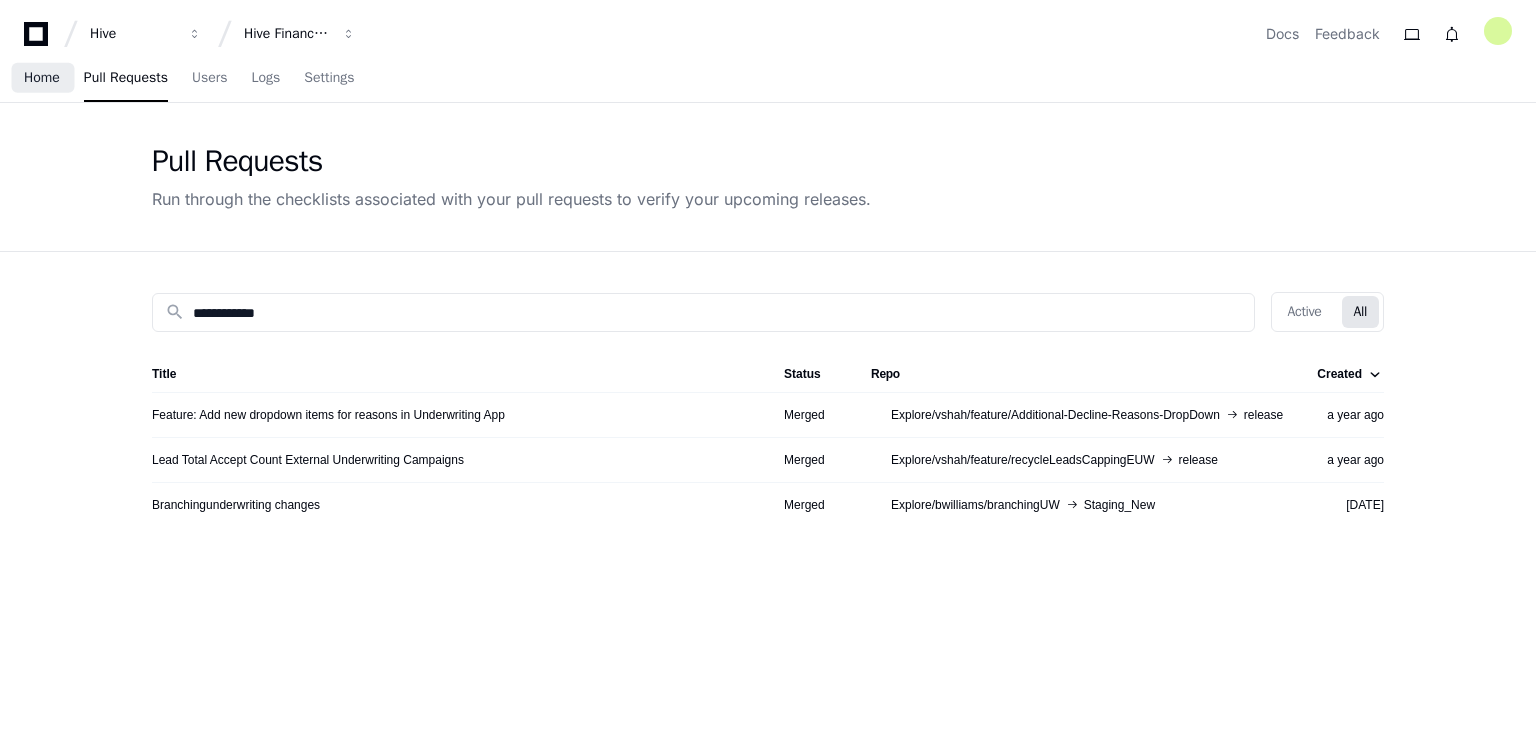 click on "Home" at bounding box center [42, 79] 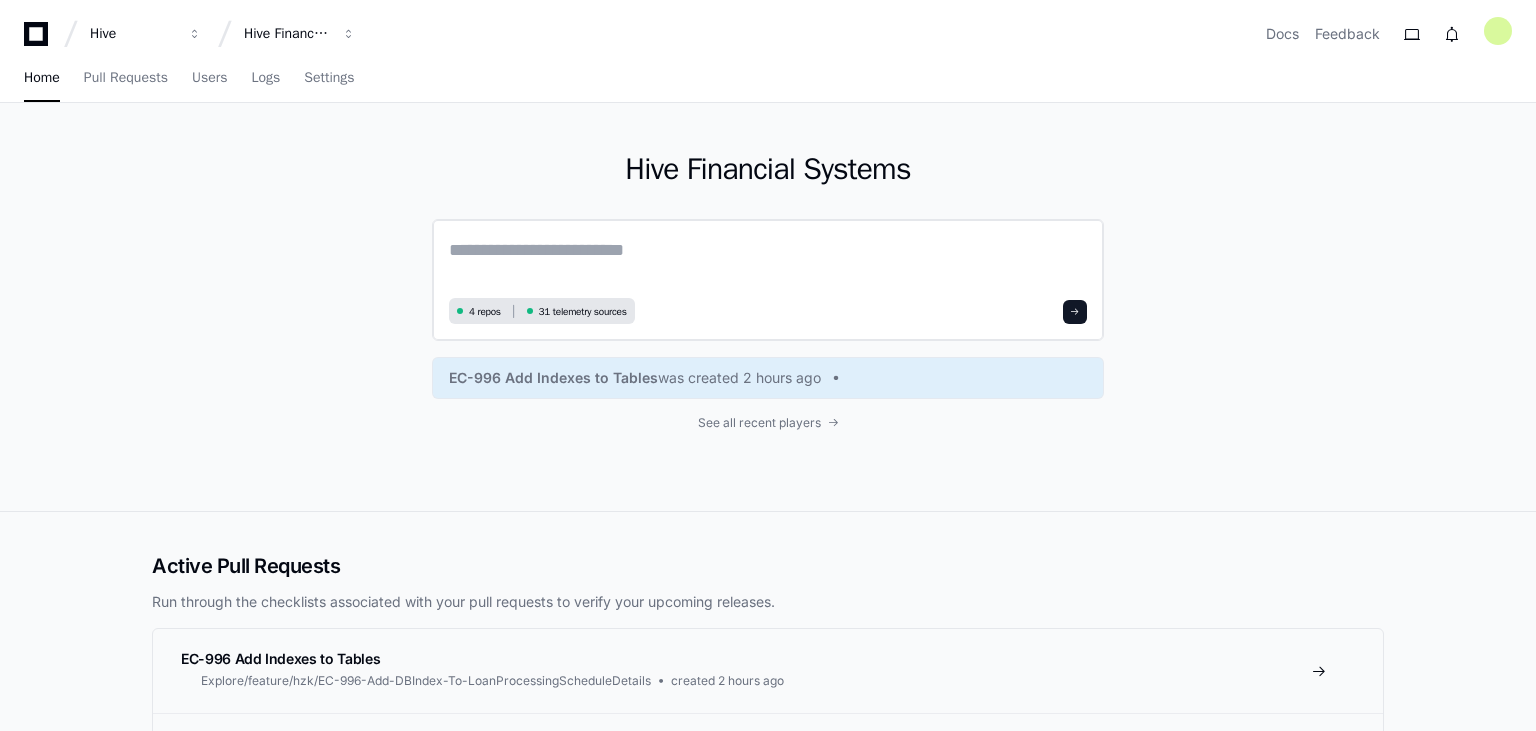 click 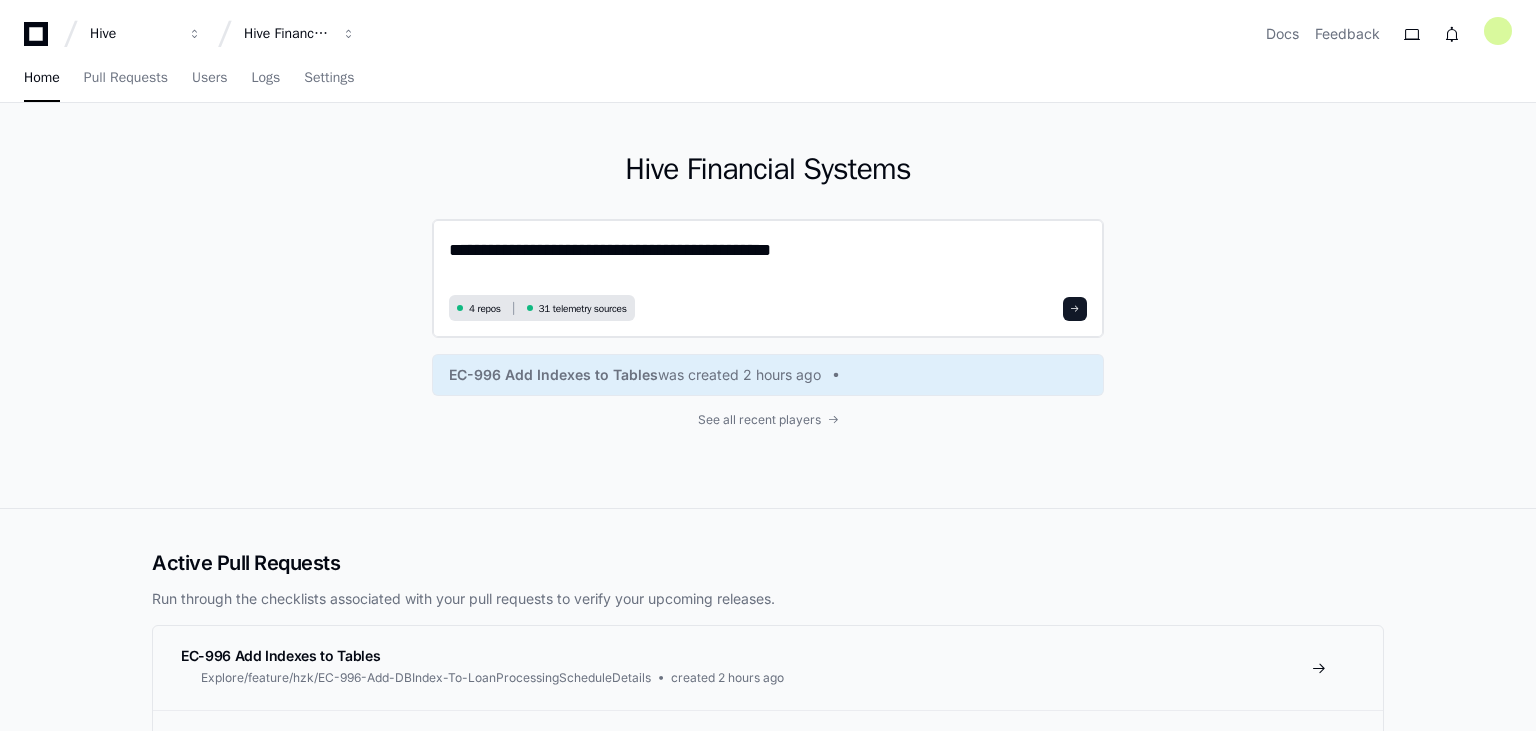 type on "**********" 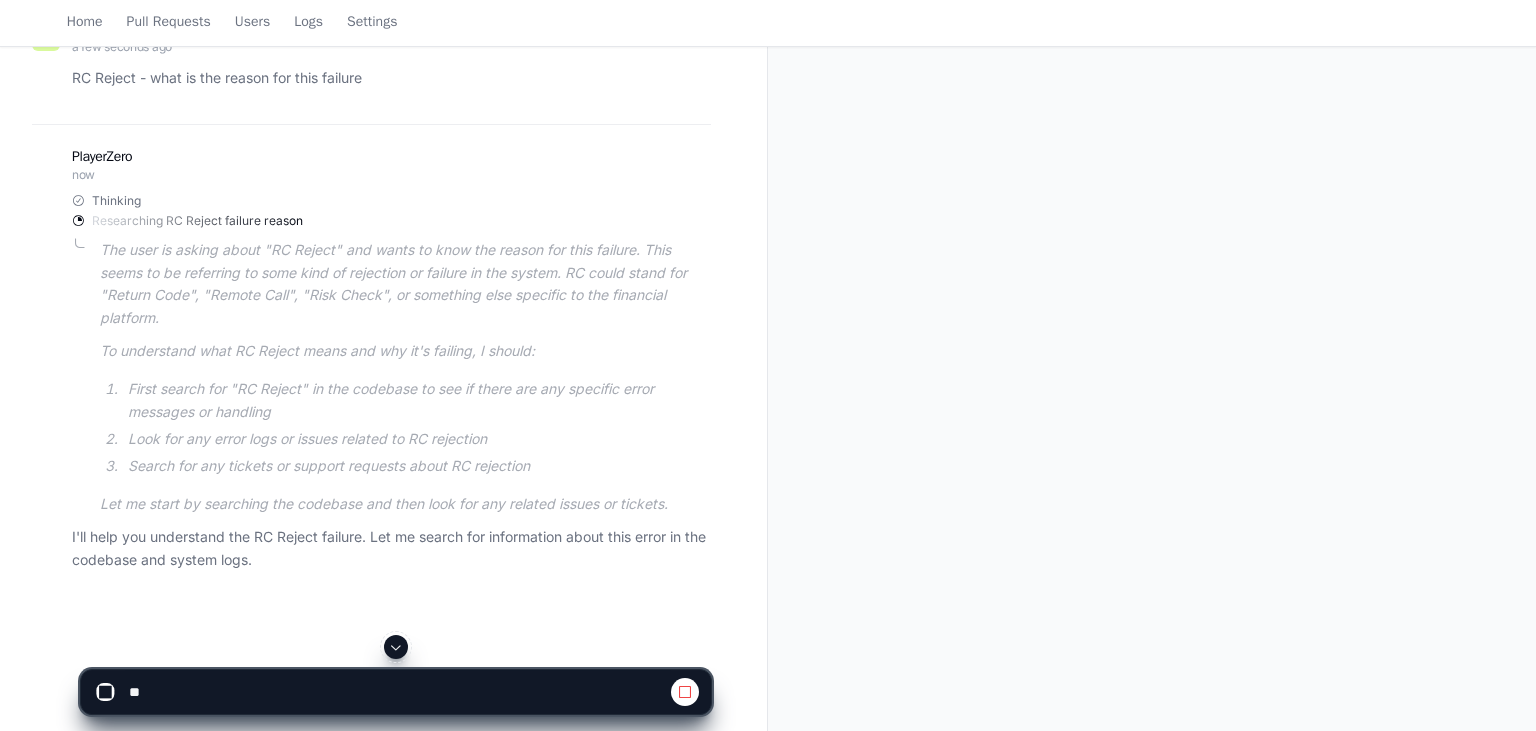 scroll, scrollTop: 231, scrollLeft: 0, axis: vertical 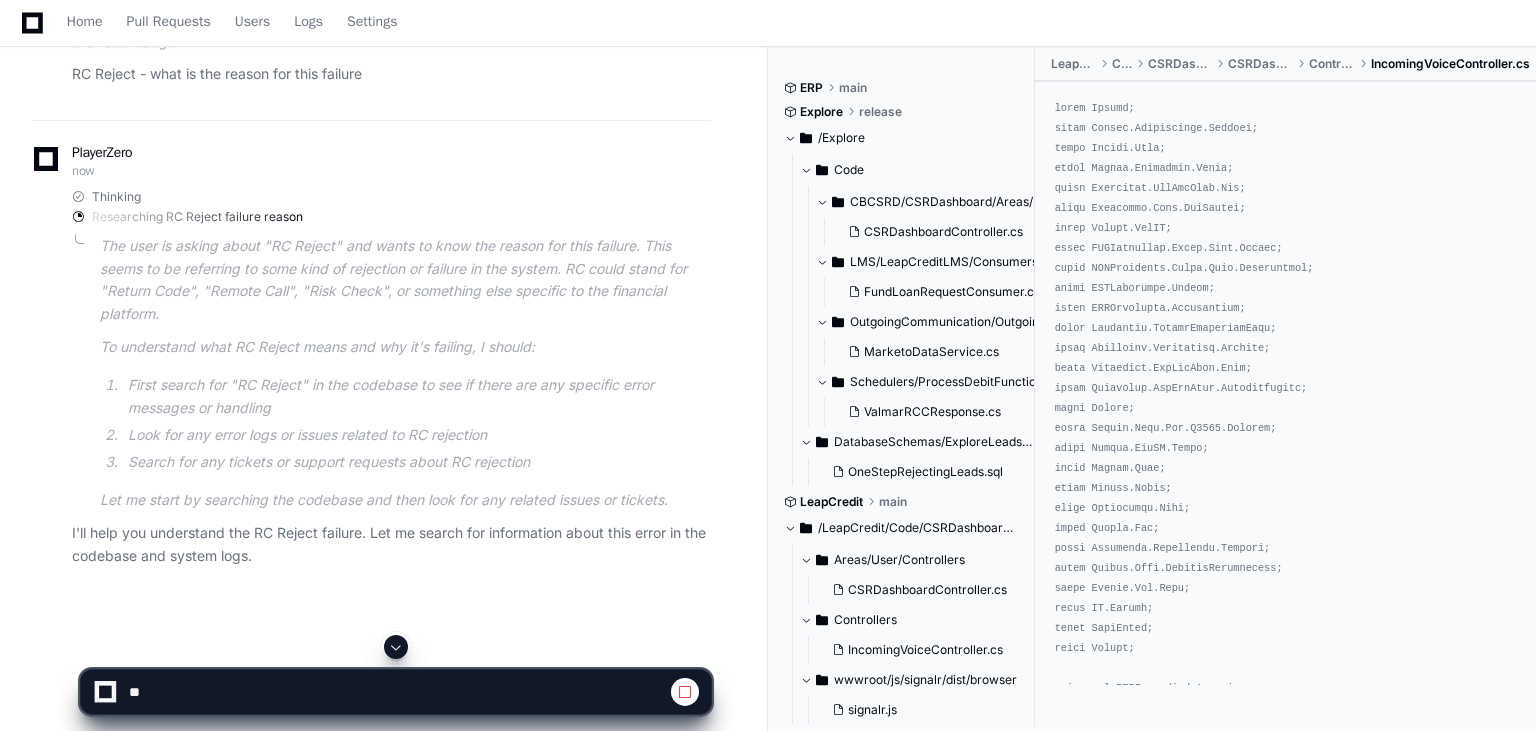 click on "The user is asking about "RC Reject" and wants to know the reason for this failure. This seems to be referring to some kind of rejection or failure in the system. RC could stand for "Return Code", "Remote Call", "Risk Check", or something else specific to the financial platform.
To understand what RC Reject means and why it's failing, I should:
First search for "RC Reject" in the codebase to see if there are any specific error messages or handling
Look for any error logs or issues related to RC rejection
Search for any tickets or support requests about RC rejection
Let me start by searching the codebase and then look for any related issues or tickets." 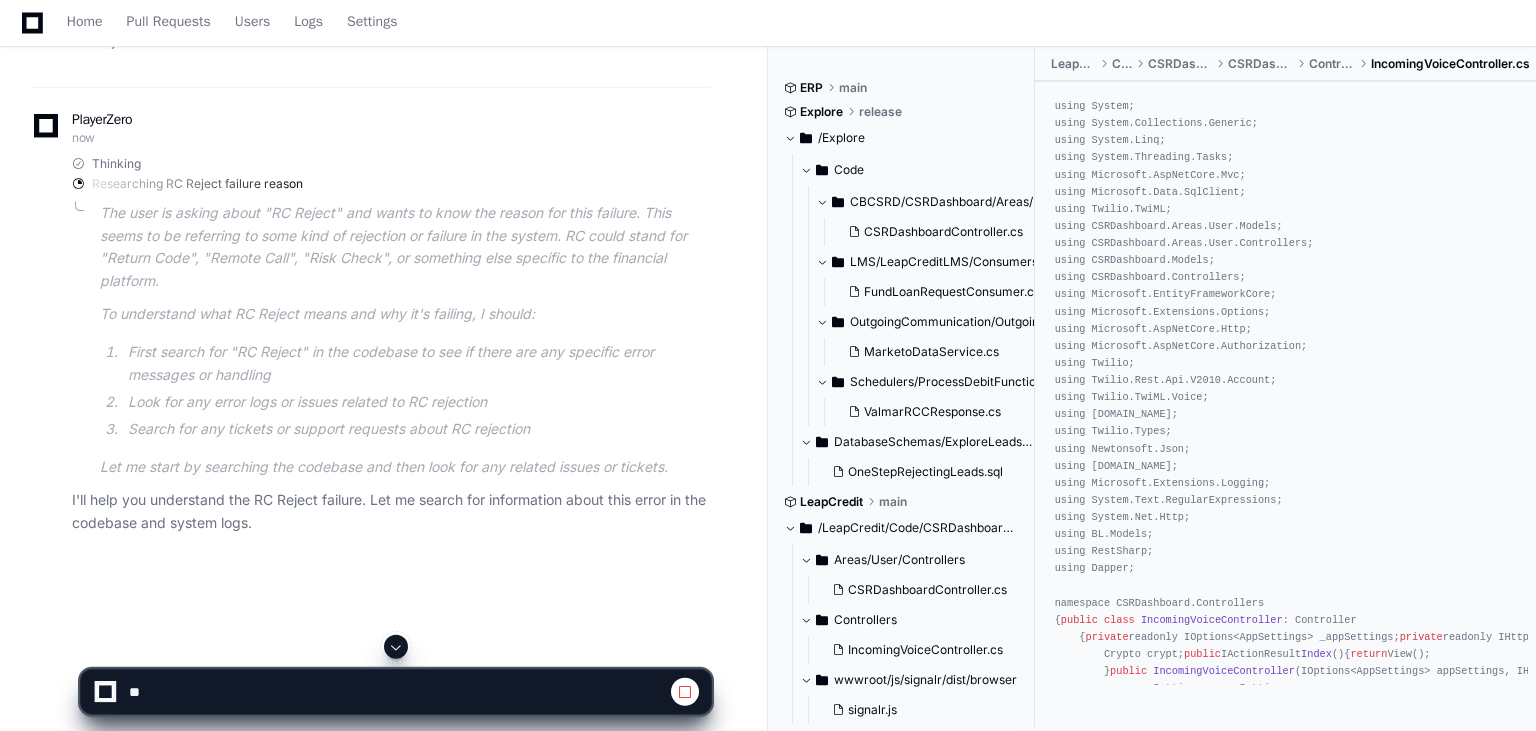 scroll, scrollTop: 324, scrollLeft: 0, axis: vertical 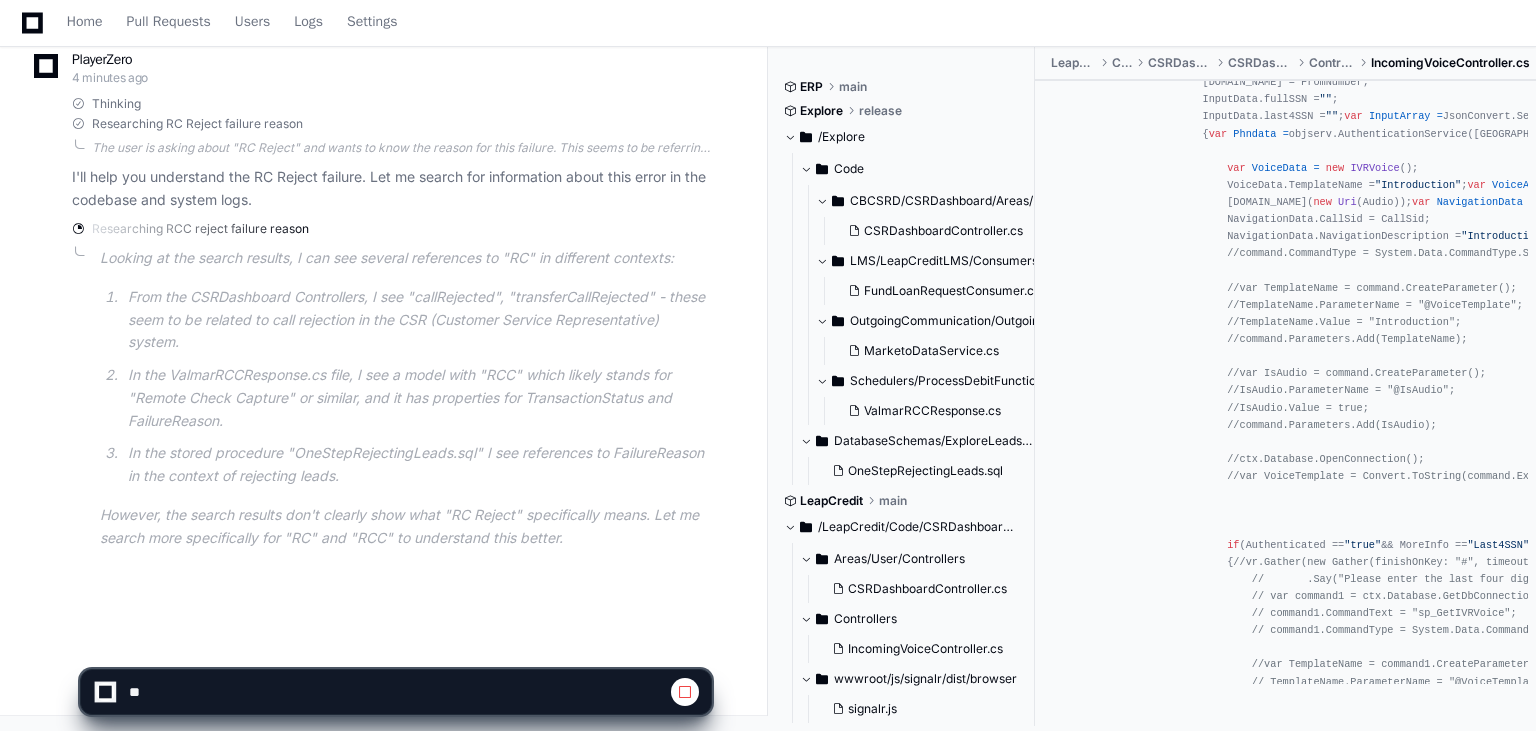 click 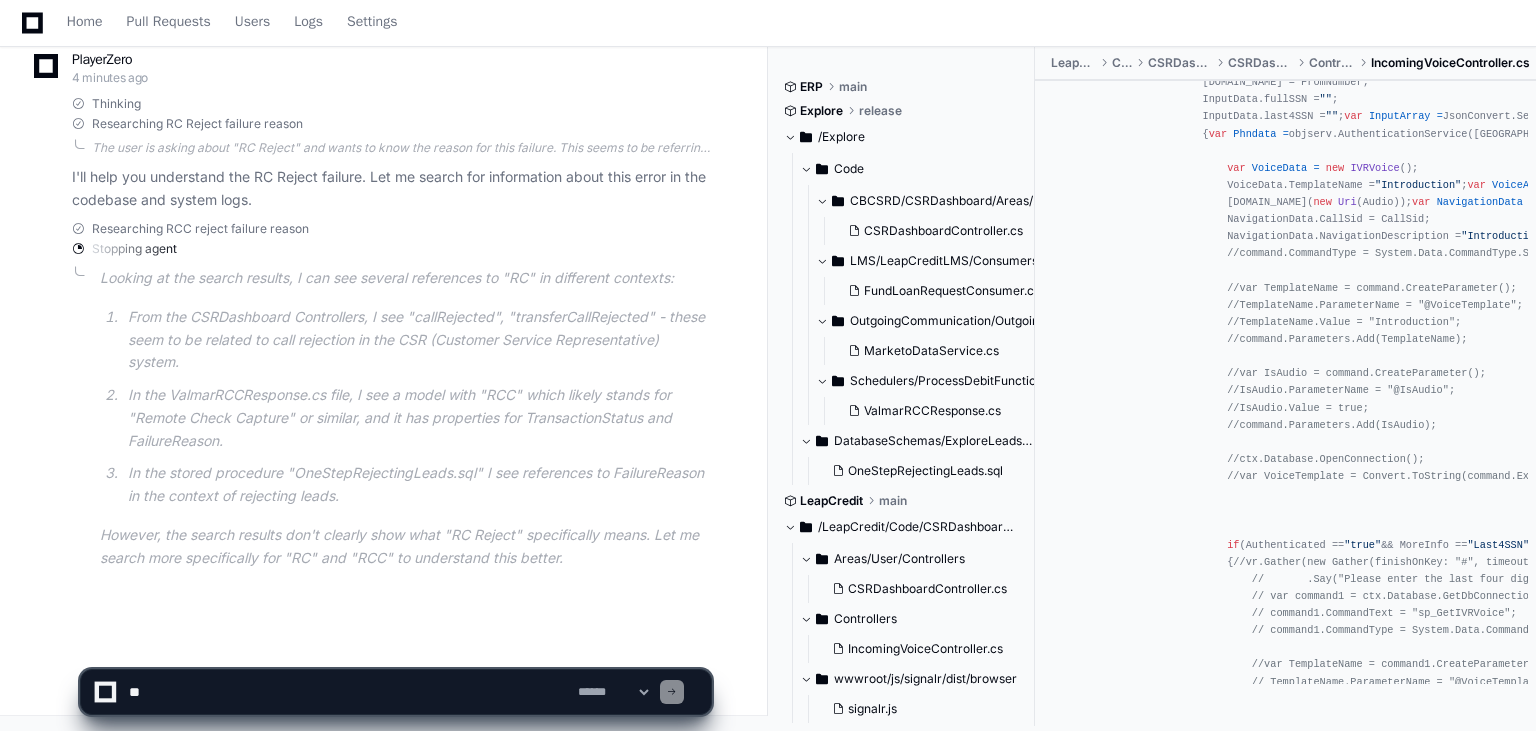 click 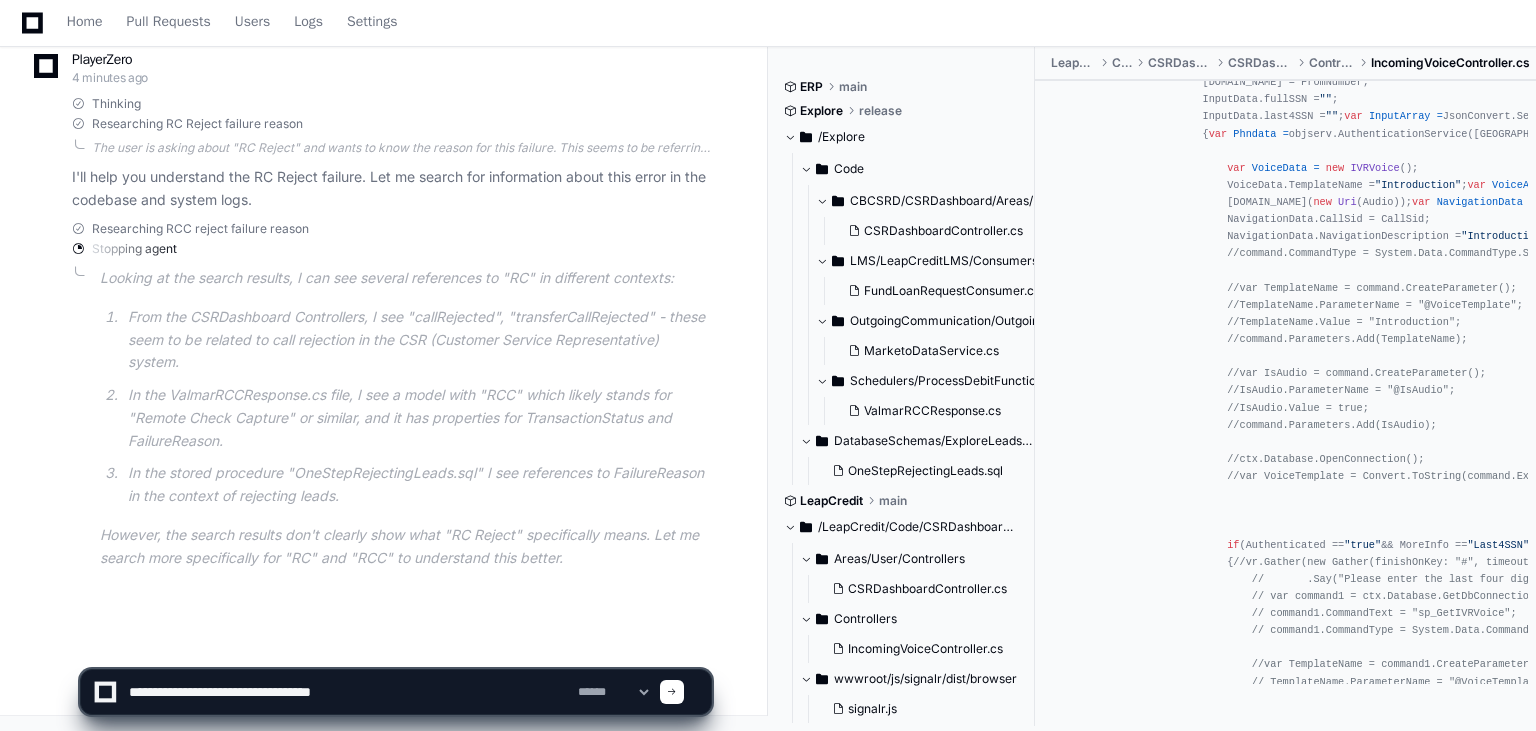 type on "**********" 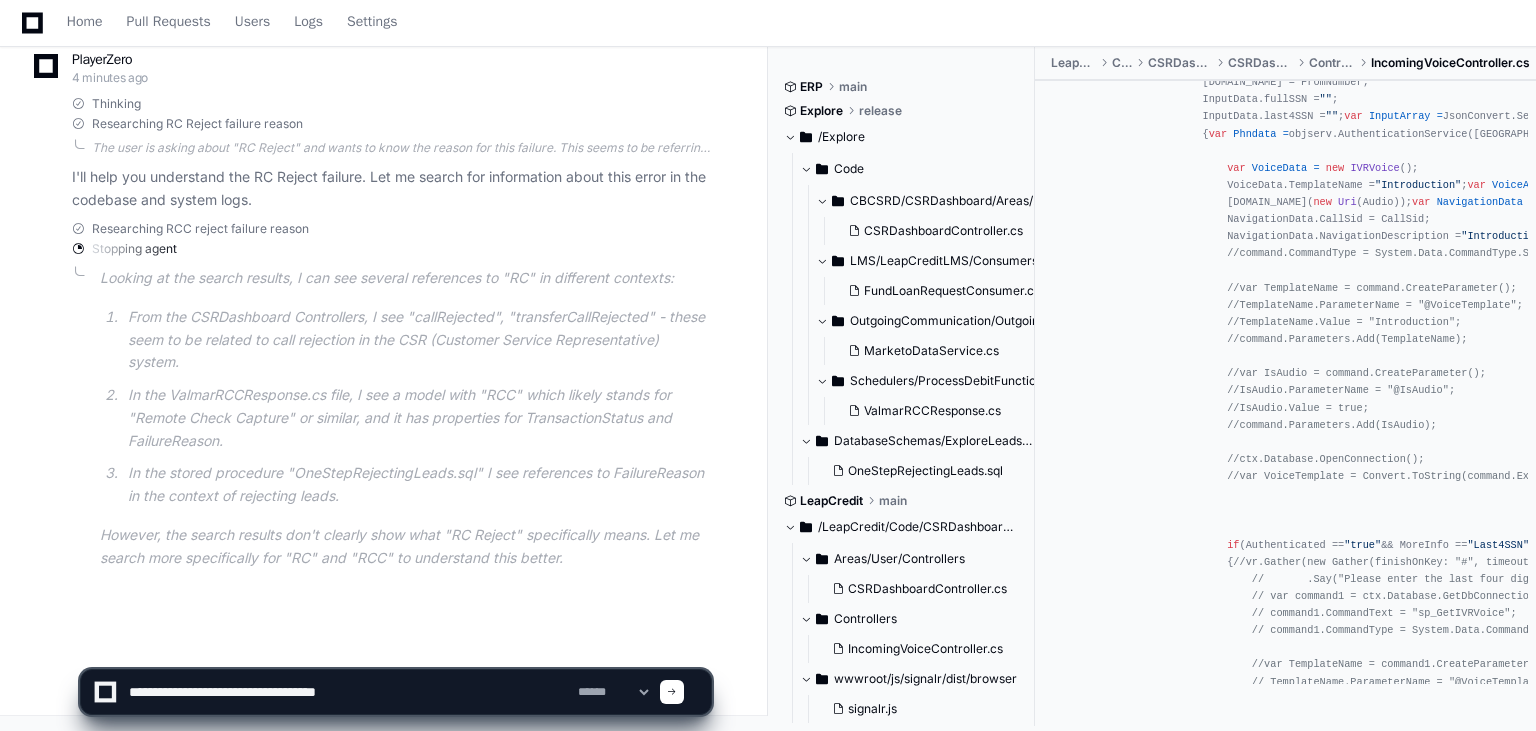 type 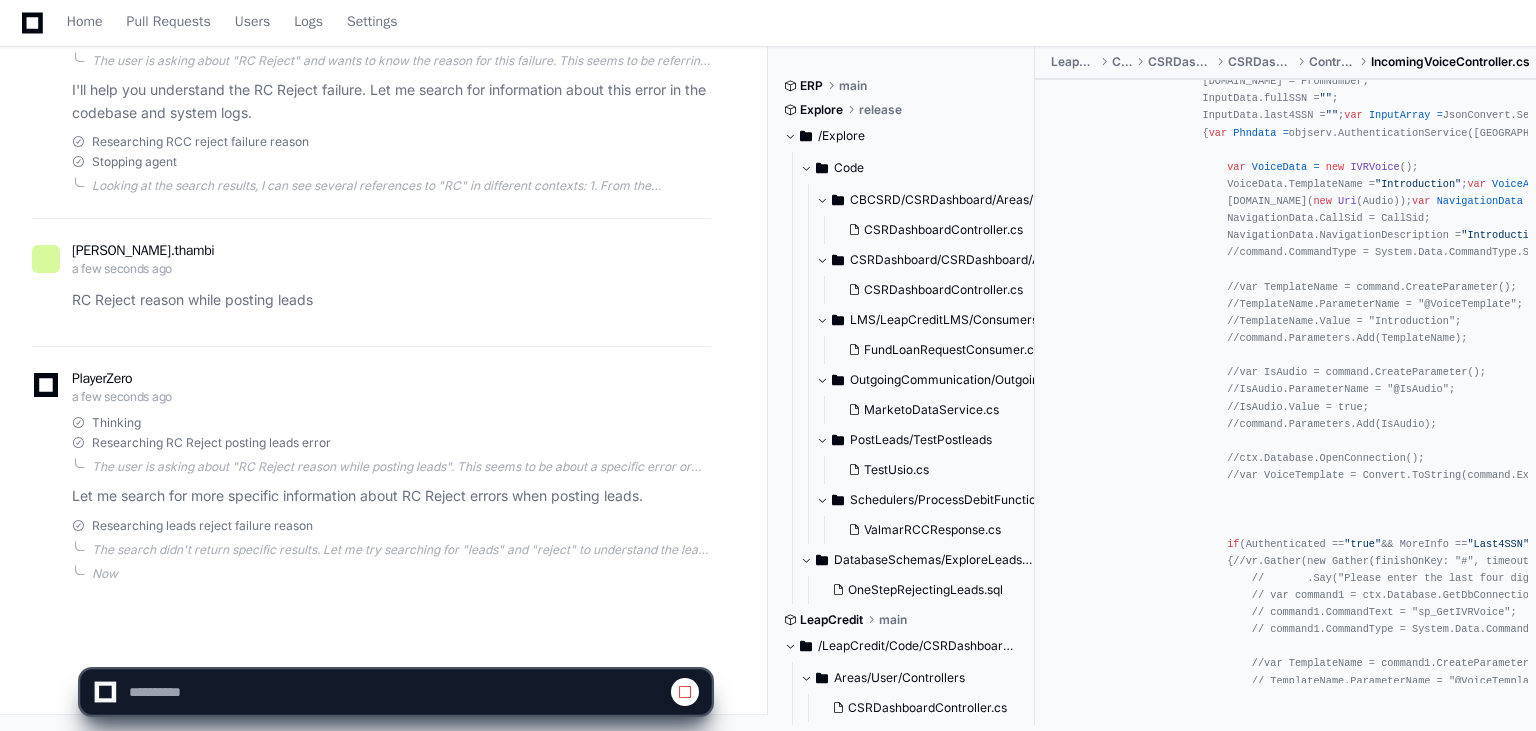 scroll, scrollTop: 392, scrollLeft: 0, axis: vertical 